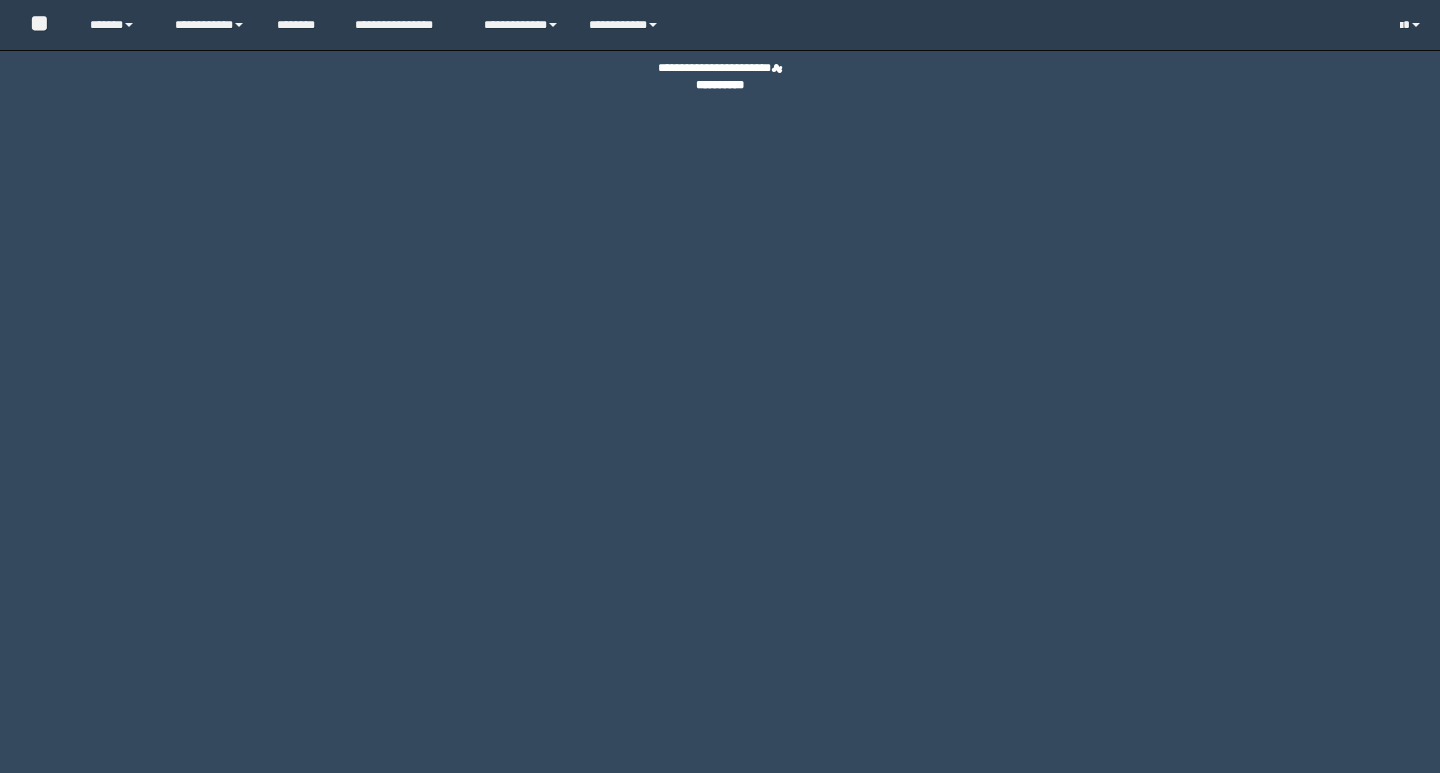 scroll, scrollTop: 0, scrollLeft: 0, axis: both 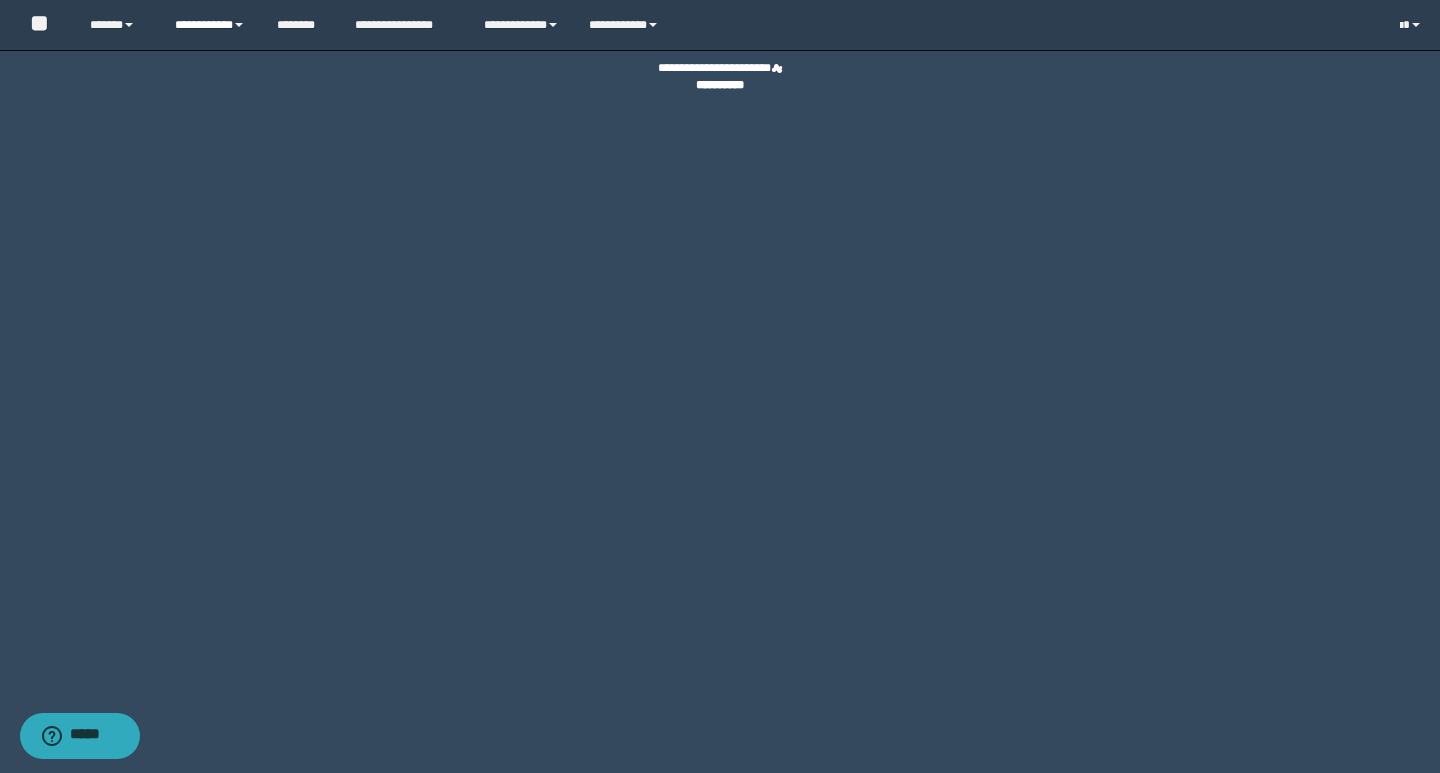 click on "**********" at bounding box center (210, 25) 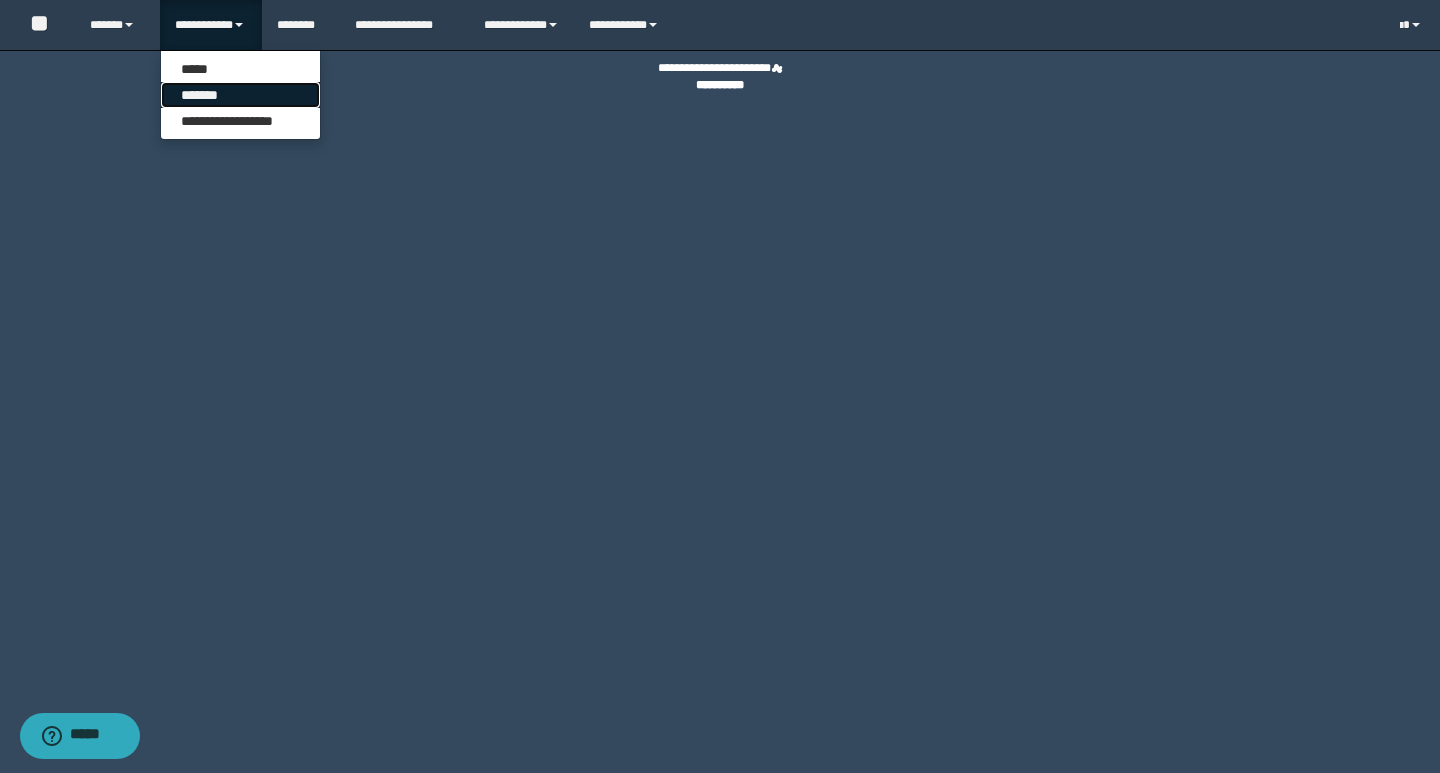 click on "*******" at bounding box center [240, 95] 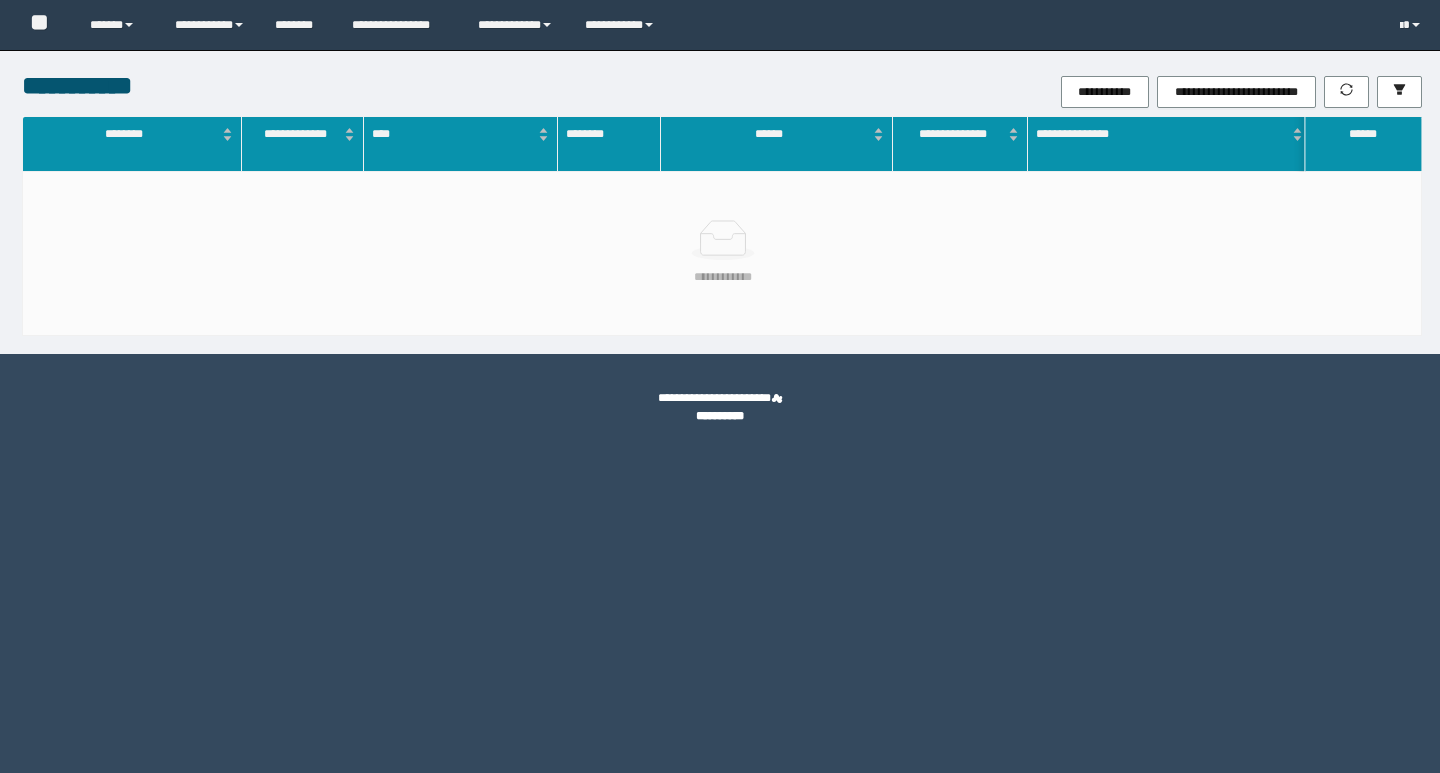 scroll, scrollTop: 0, scrollLeft: 0, axis: both 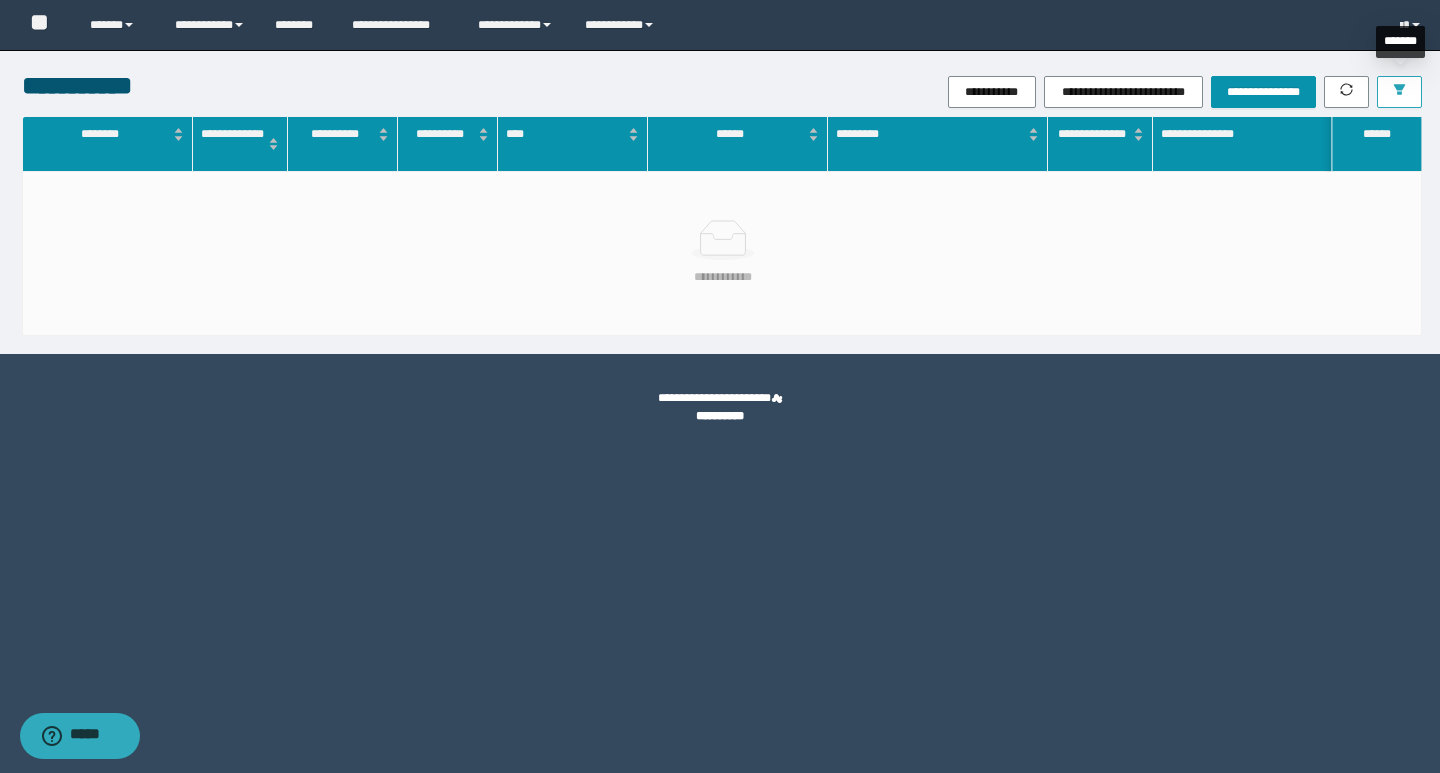 click 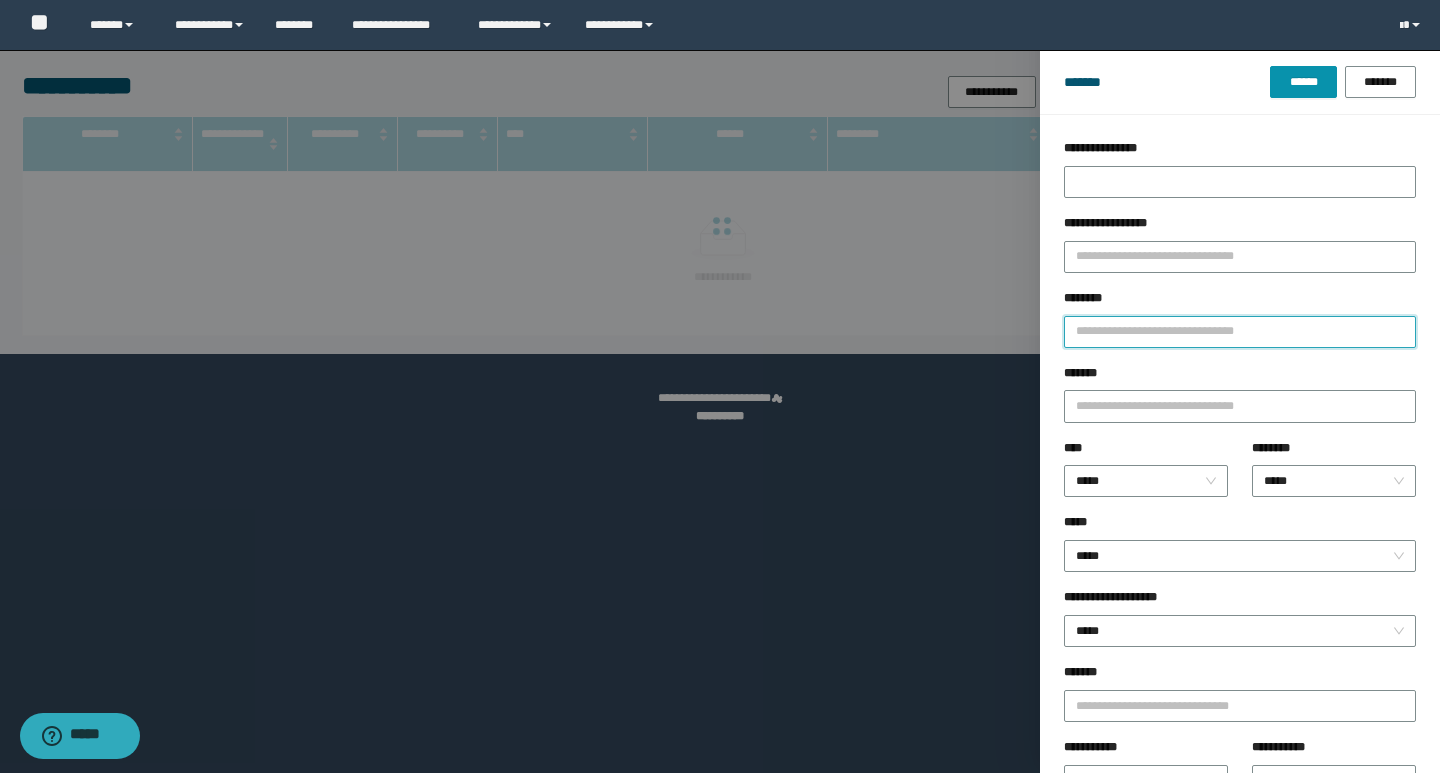 click on "********" at bounding box center (1240, 332) 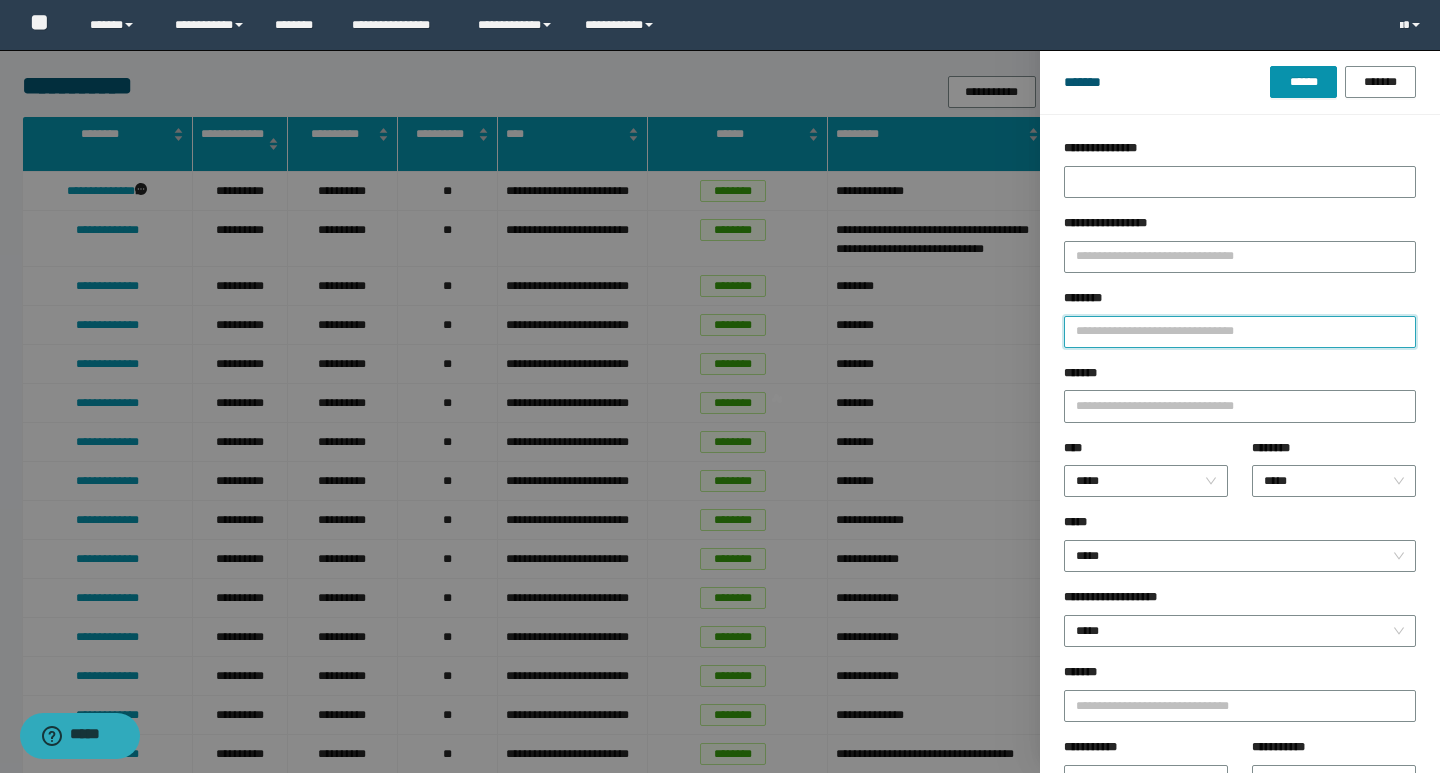 paste on "********" 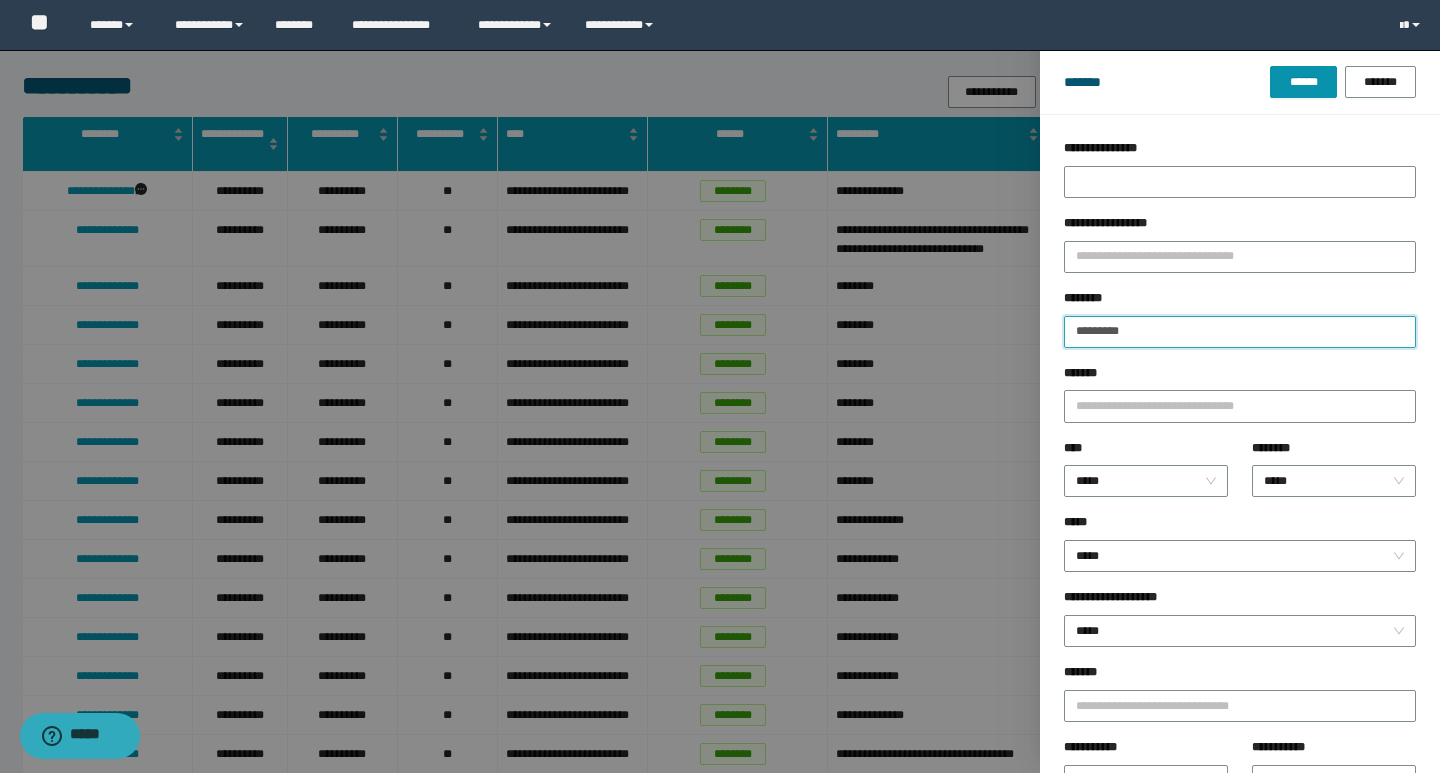 click on "******" at bounding box center (1303, 82) 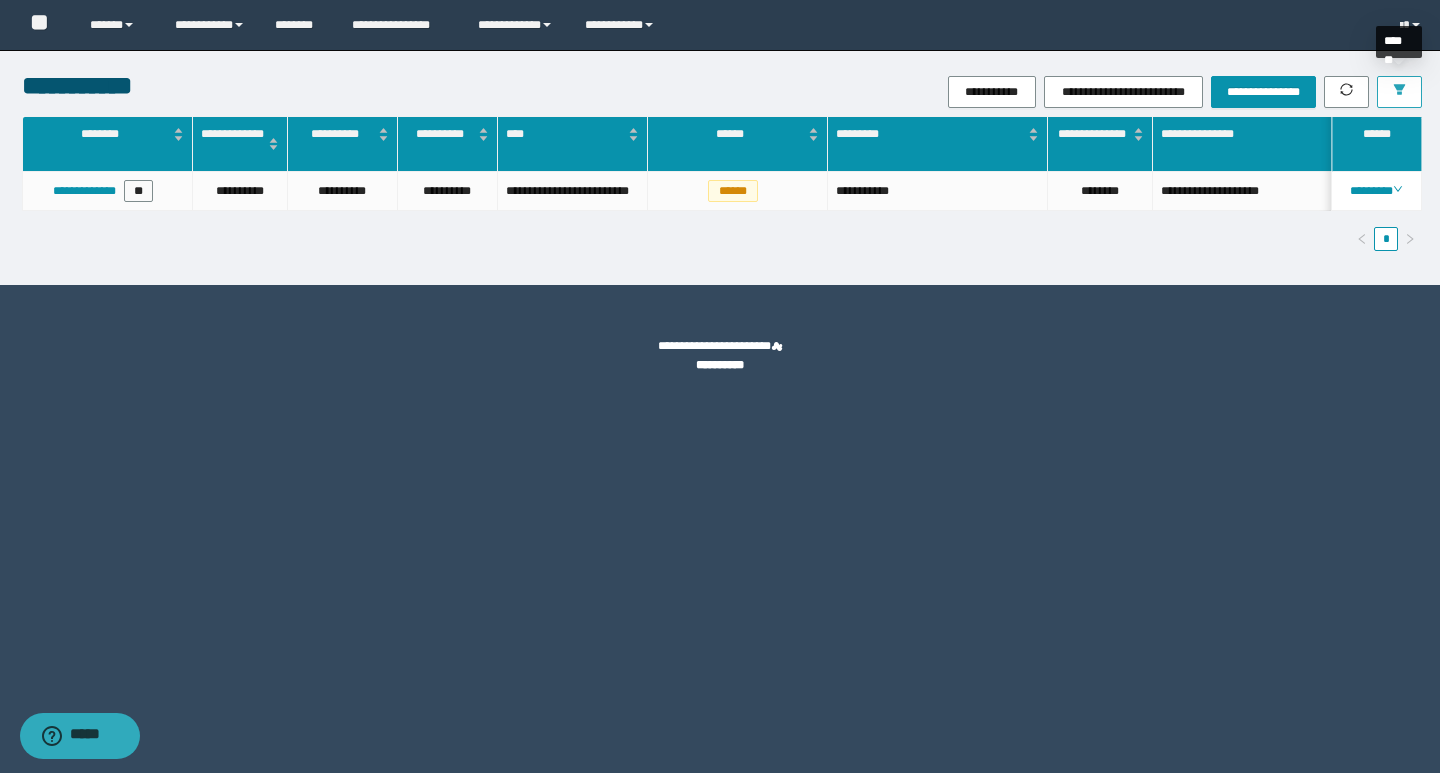 click 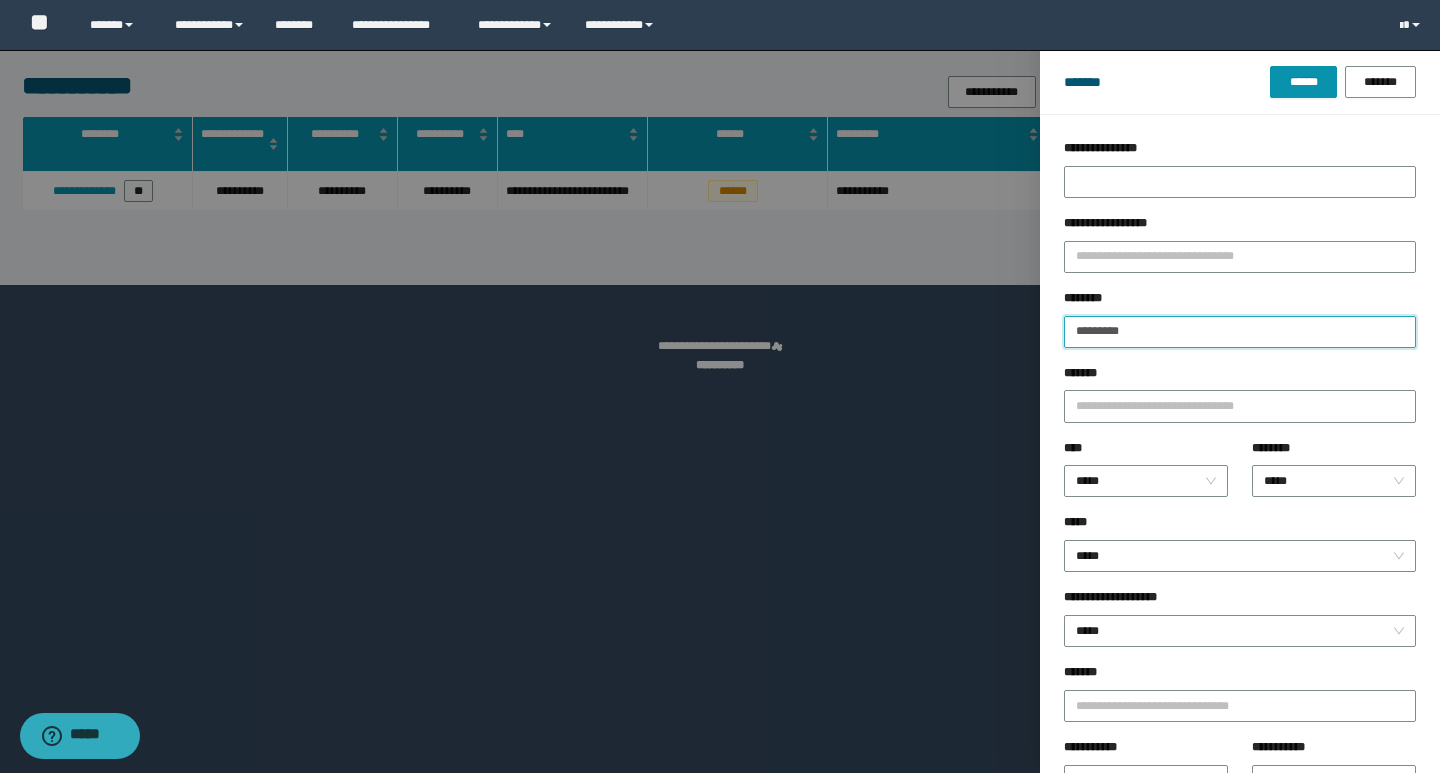 drag, startPoint x: 1095, startPoint y: 325, endPoint x: 973, endPoint y: 324, distance: 122.0041 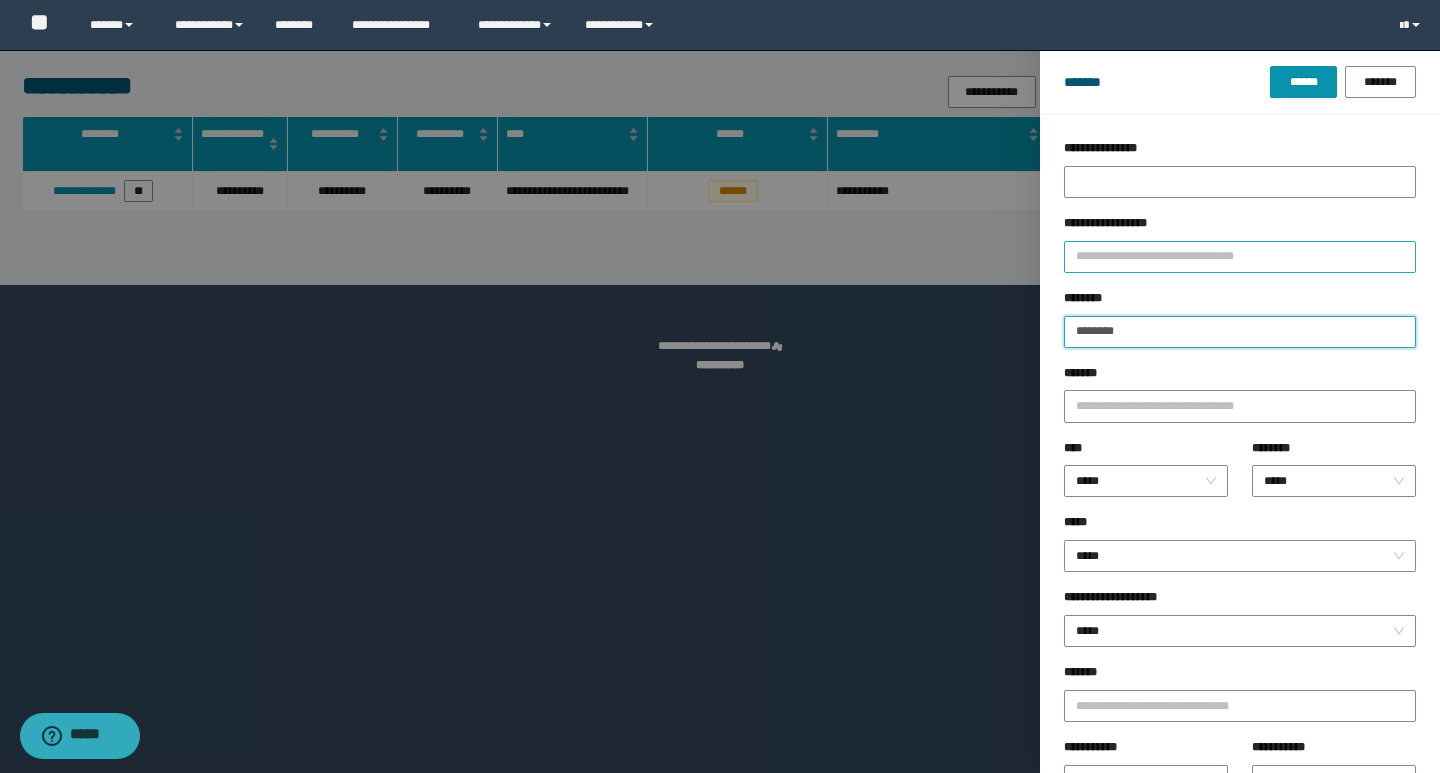 type on "********" 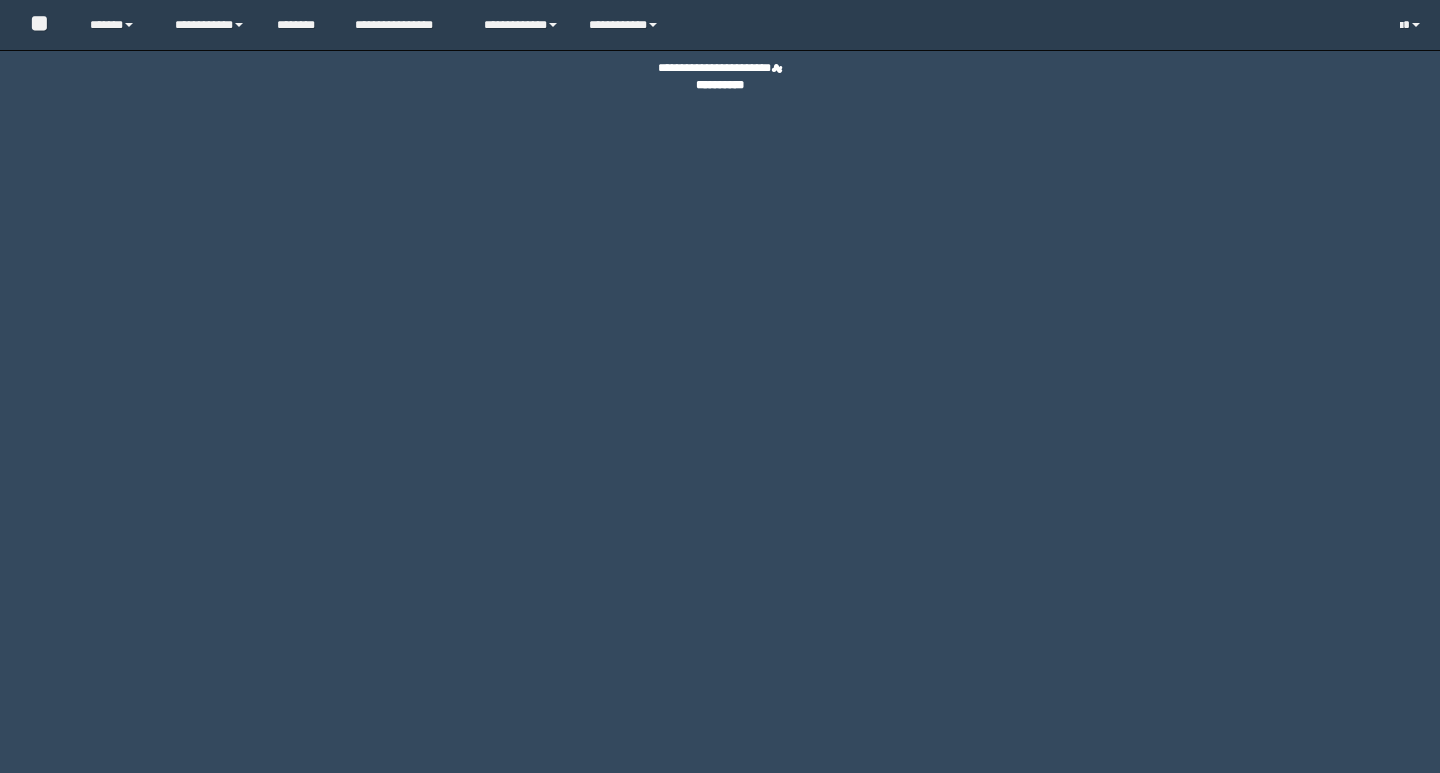 scroll, scrollTop: 0, scrollLeft: 0, axis: both 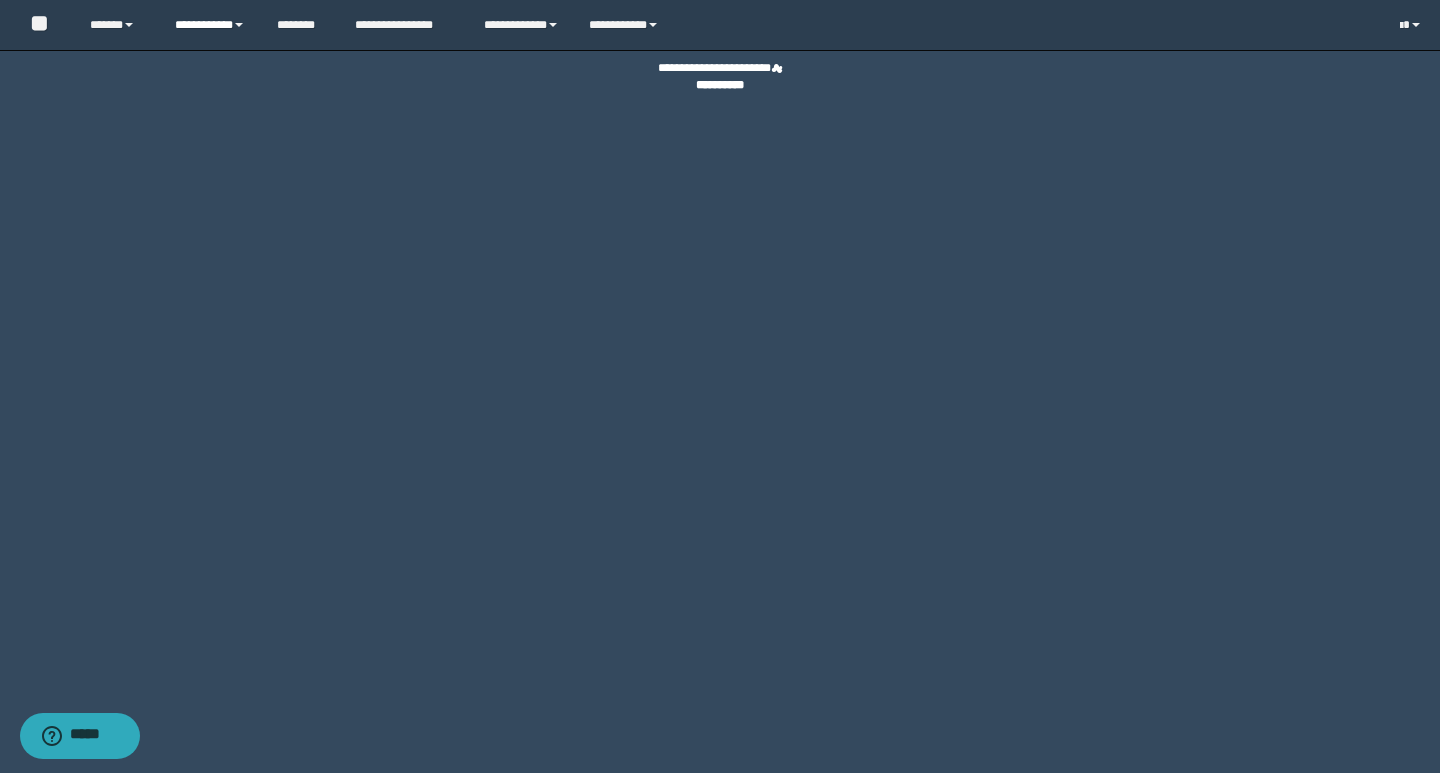 click on "**********" at bounding box center [210, 25] 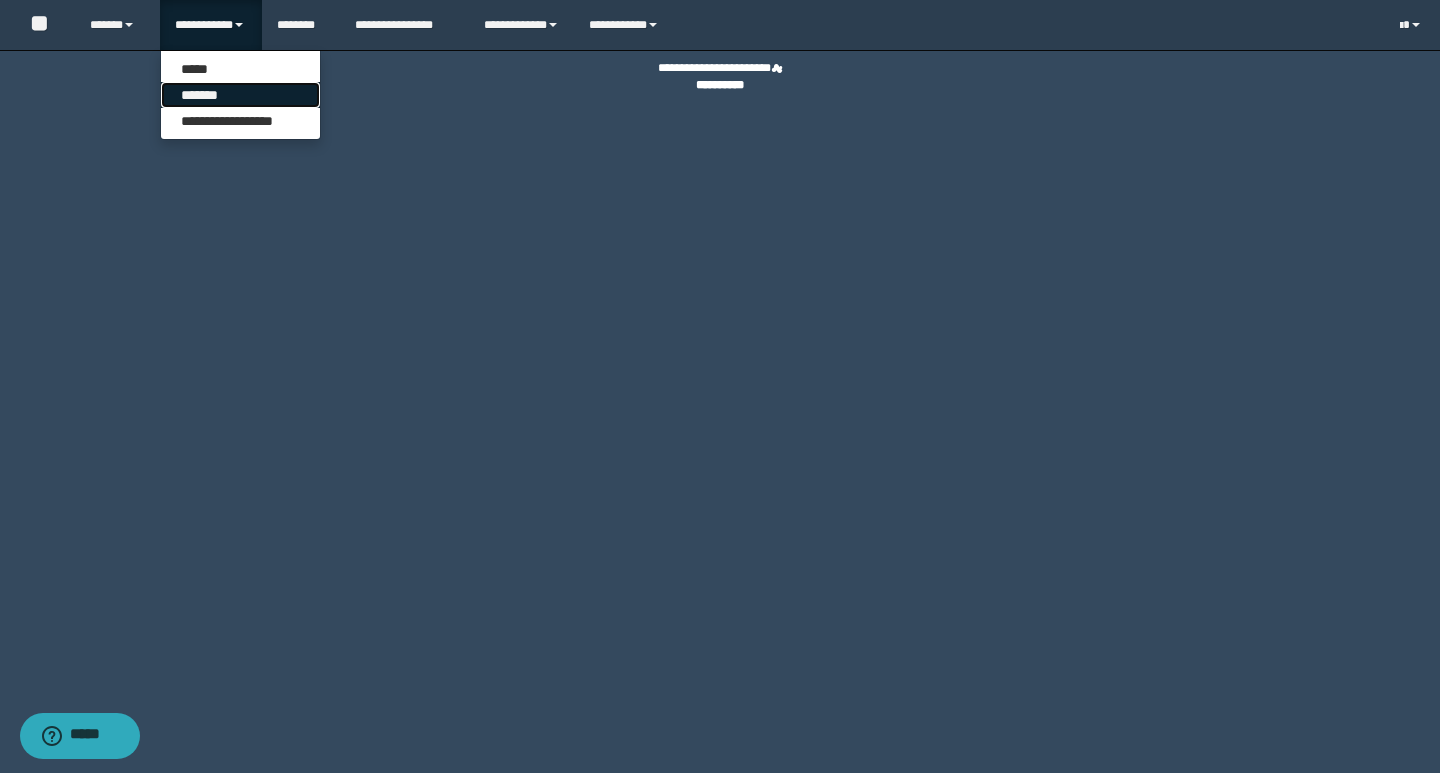 click on "*******" at bounding box center (240, 95) 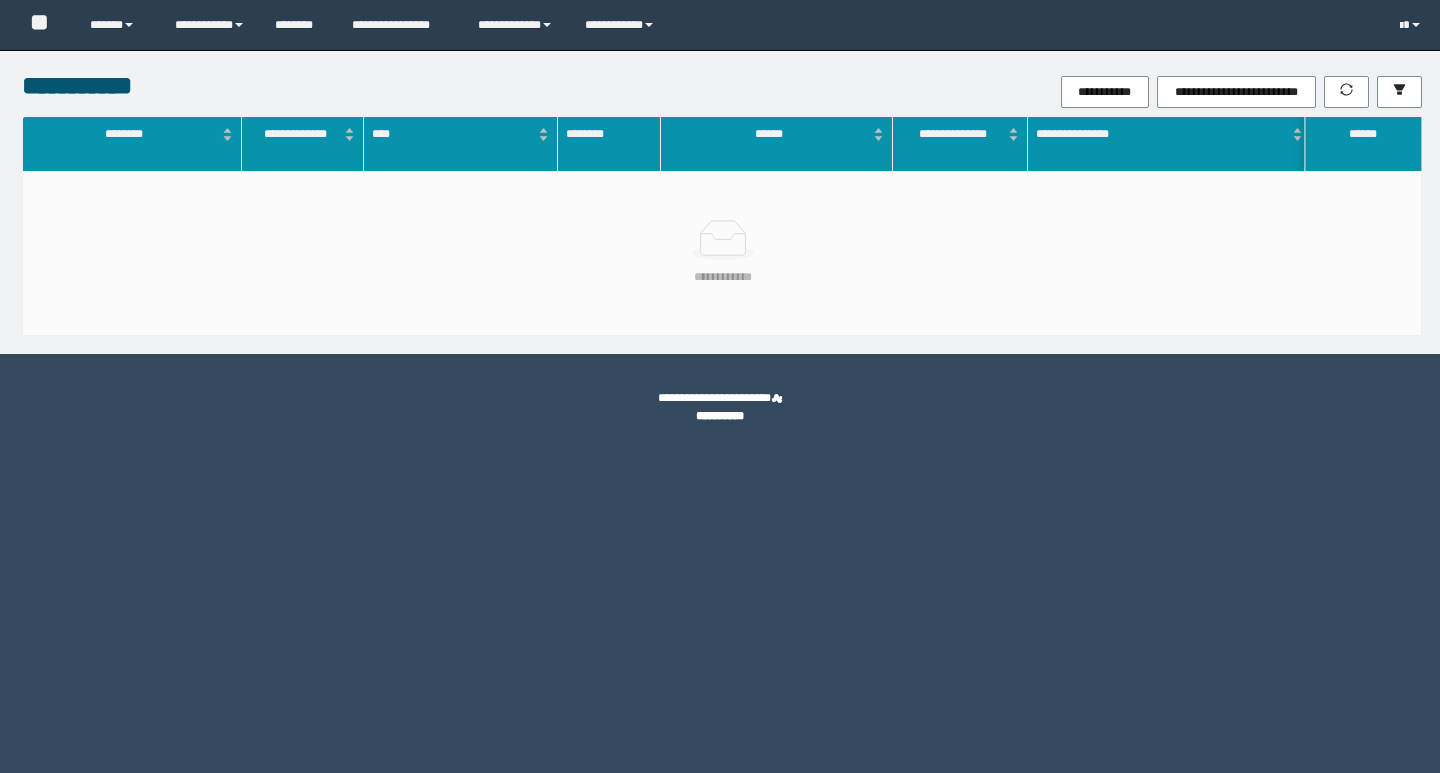 scroll, scrollTop: 0, scrollLeft: 0, axis: both 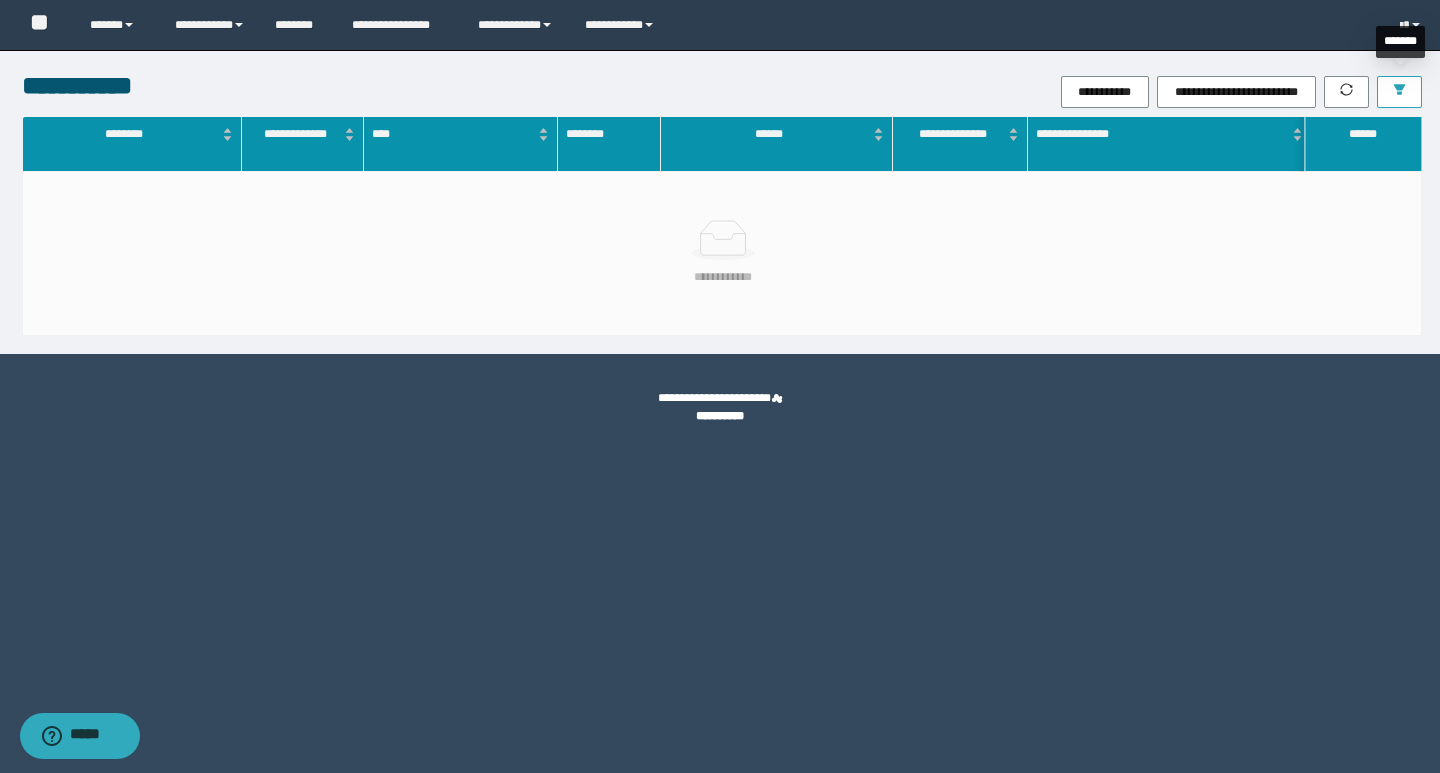 click at bounding box center (1399, 92) 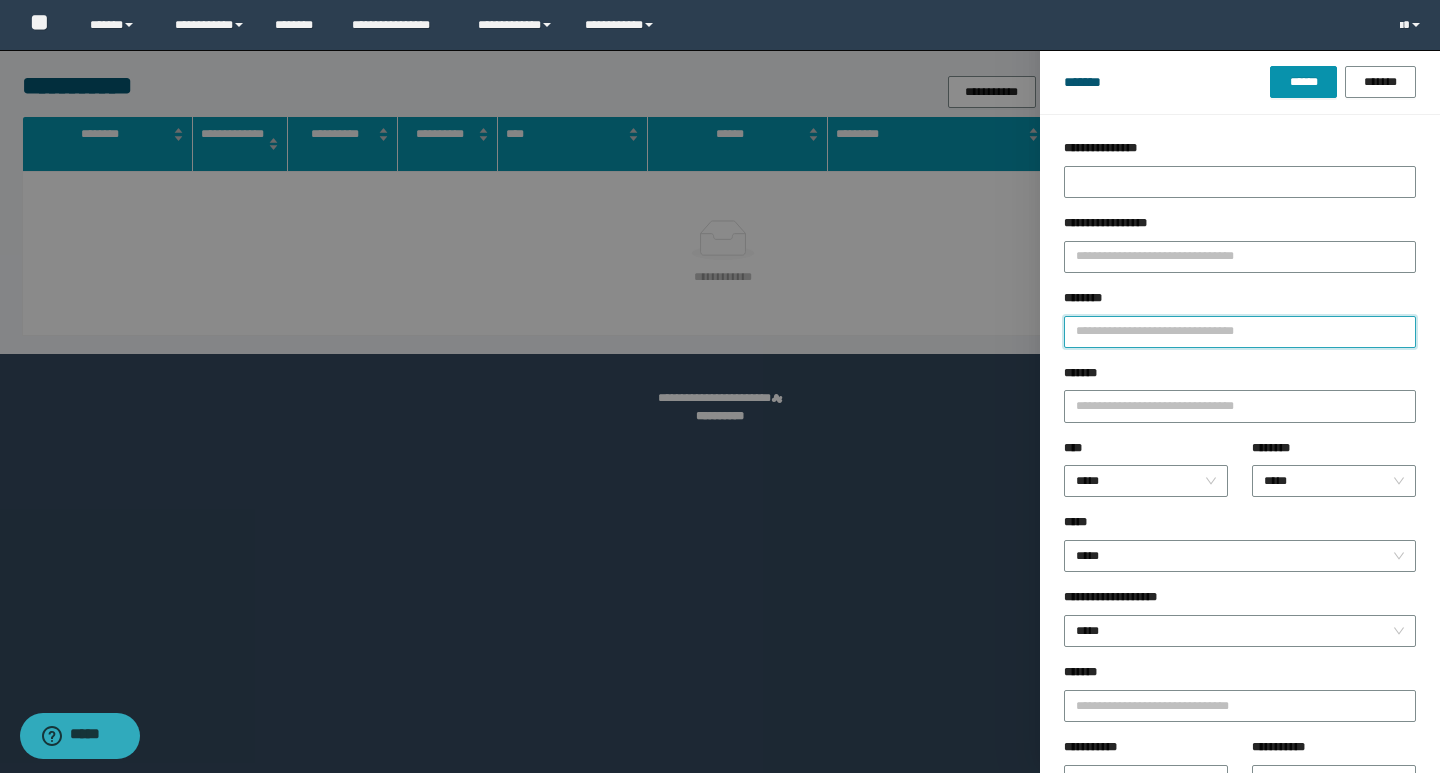 click on "********" at bounding box center [1240, 332] 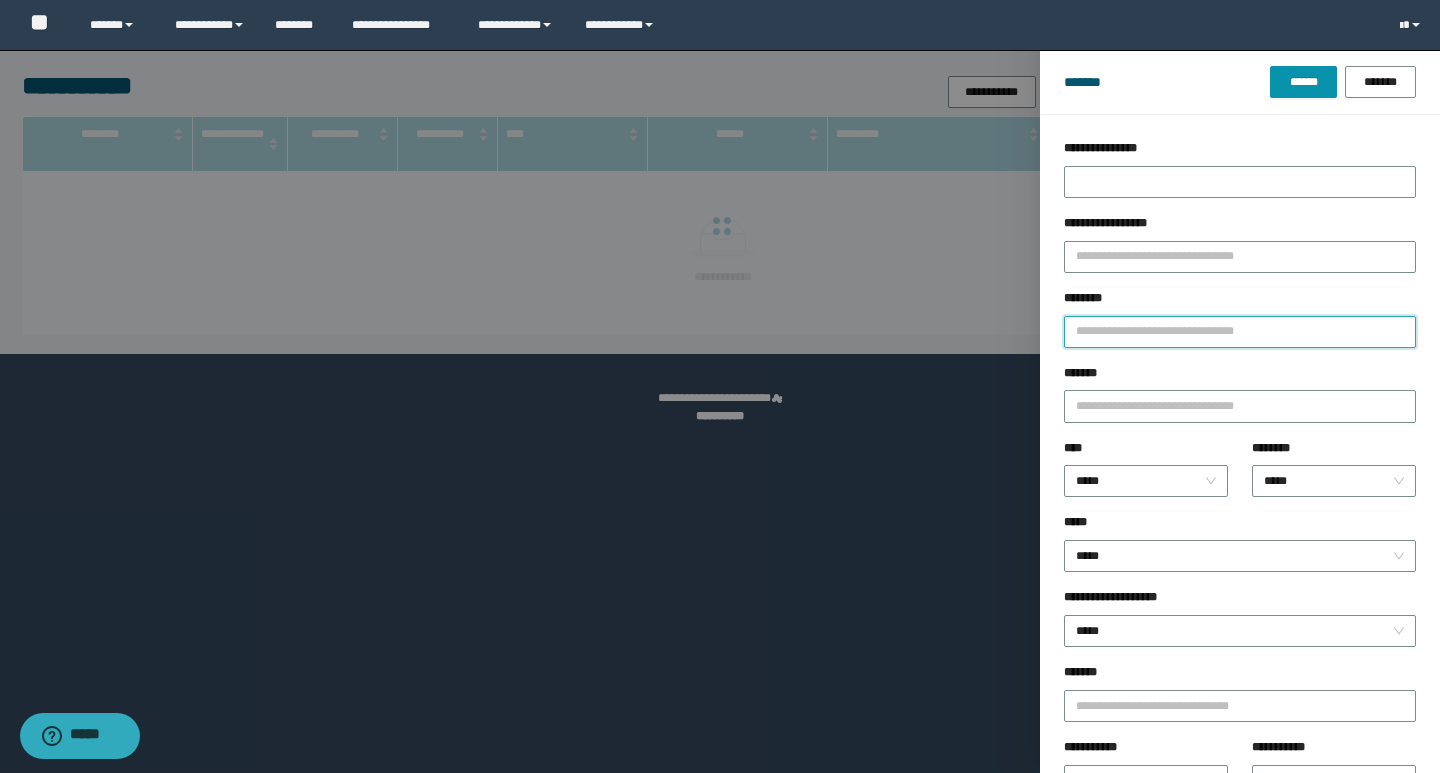 paste on "********" 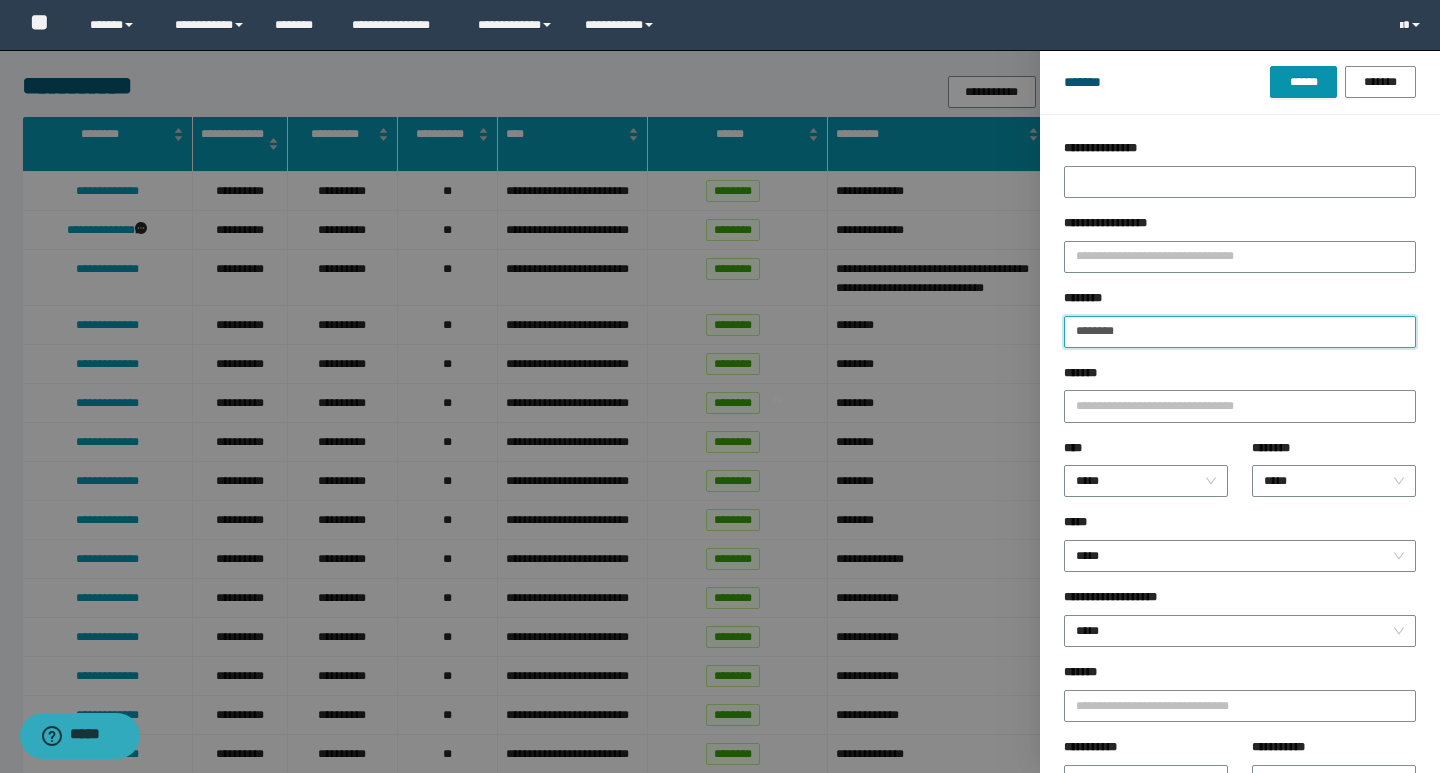 type on "********" 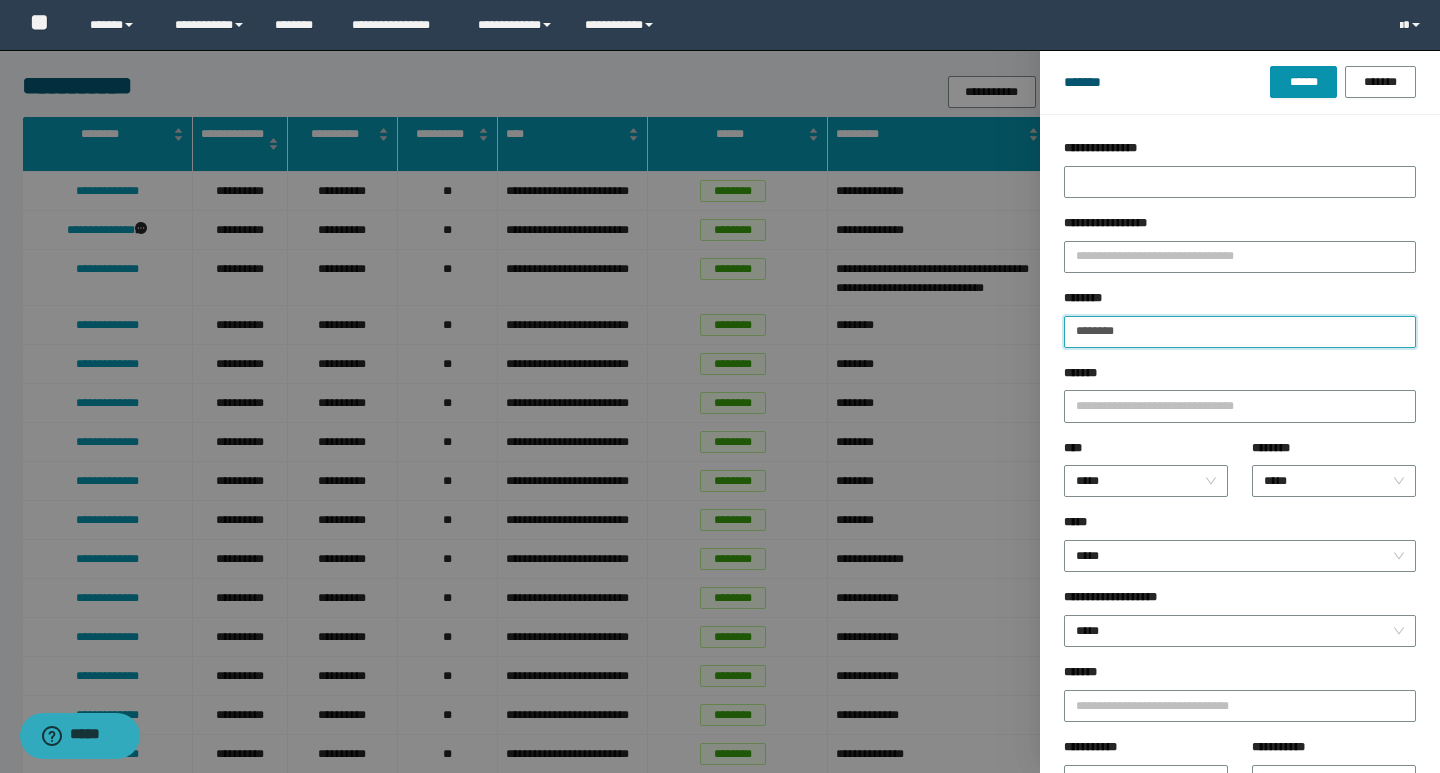 type on "********" 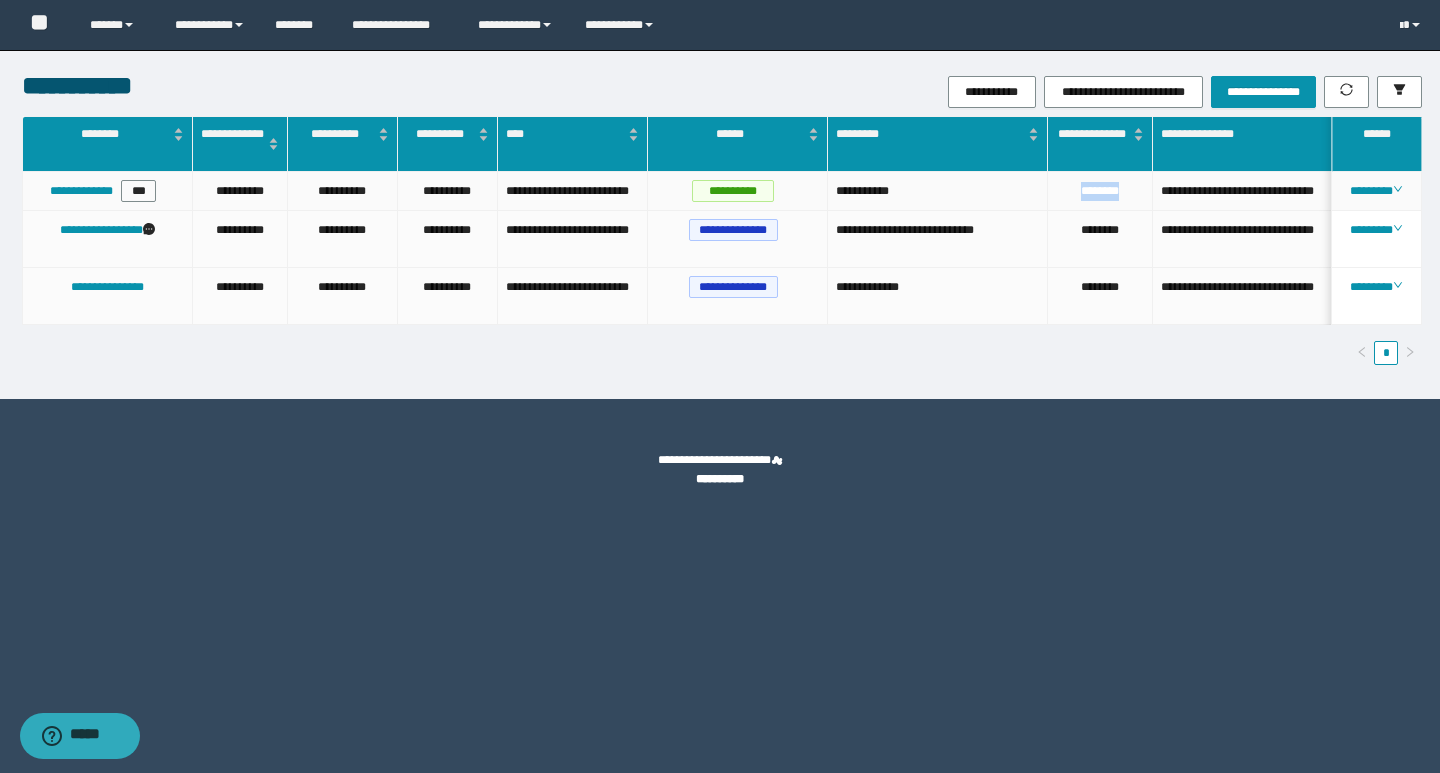 drag, startPoint x: 1070, startPoint y: 196, endPoint x: 1124, endPoint y: 198, distance: 54.037025 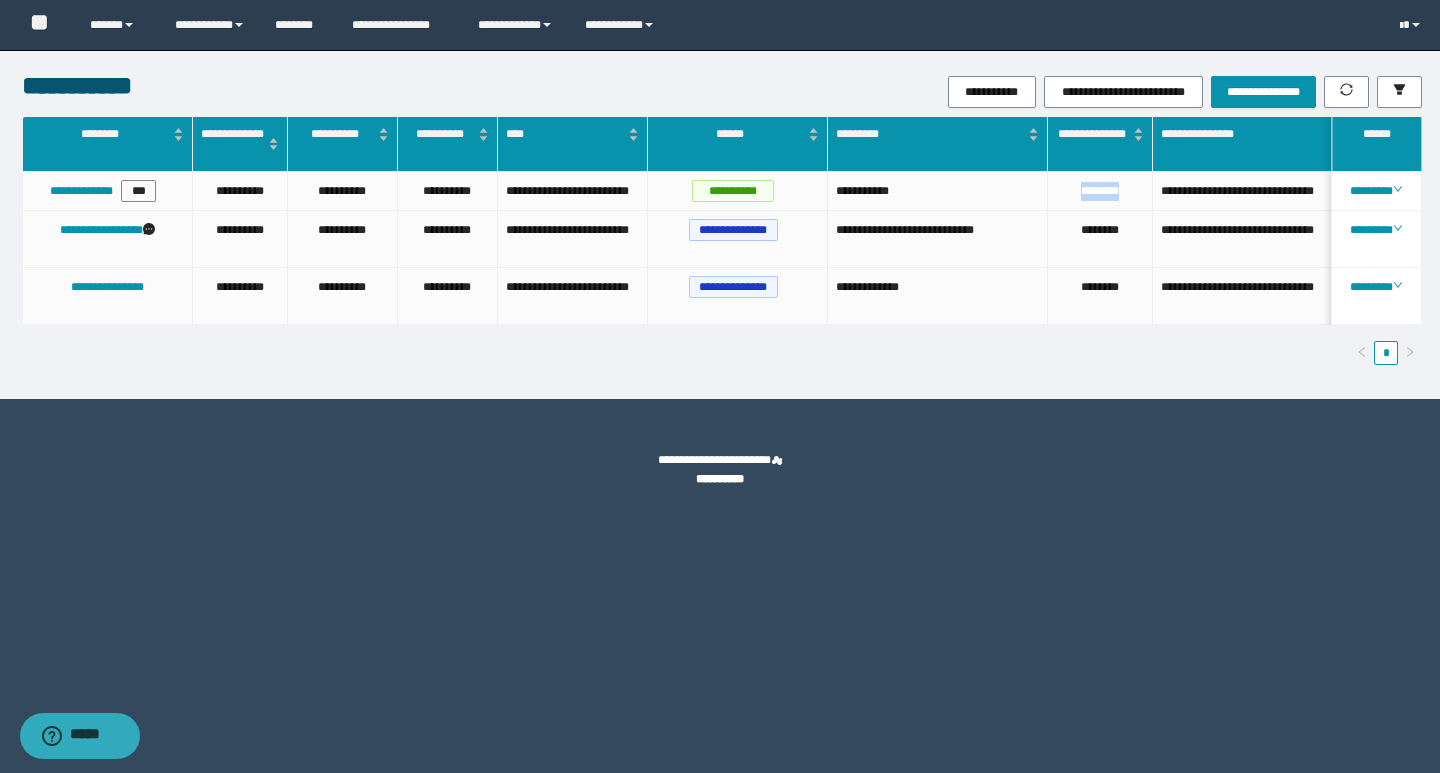 copy on "********" 